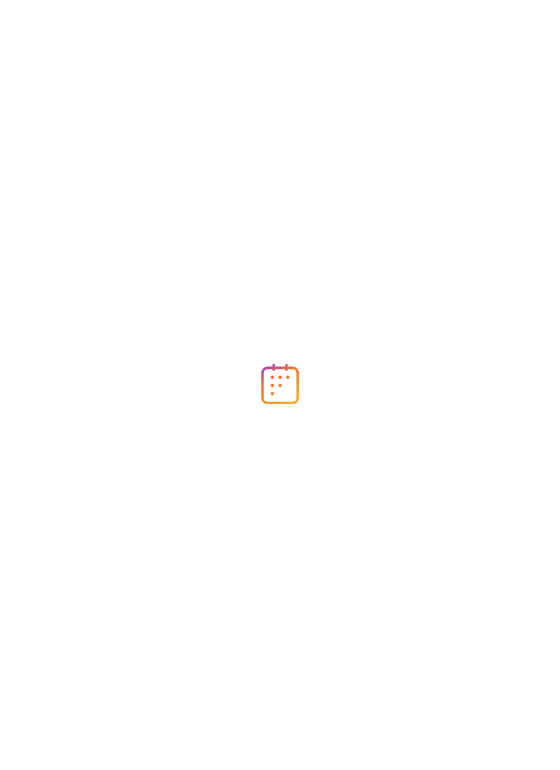 scroll, scrollTop: 0, scrollLeft: 0, axis: both 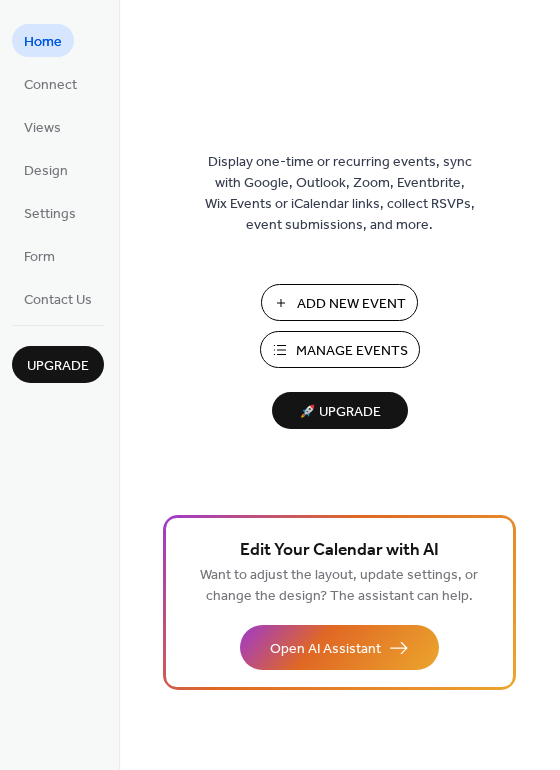 click on "Manage Events" at bounding box center [352, 351] 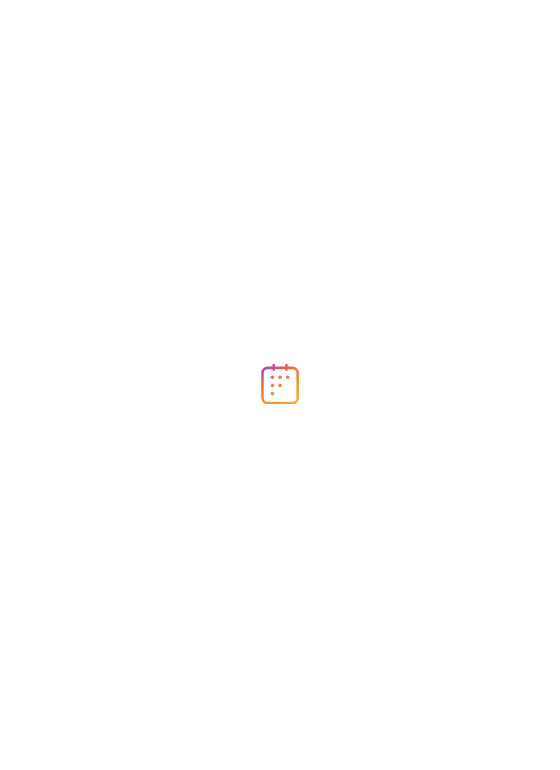 scroll, scrollTop: 0, scrollLeft: 0, axis: both 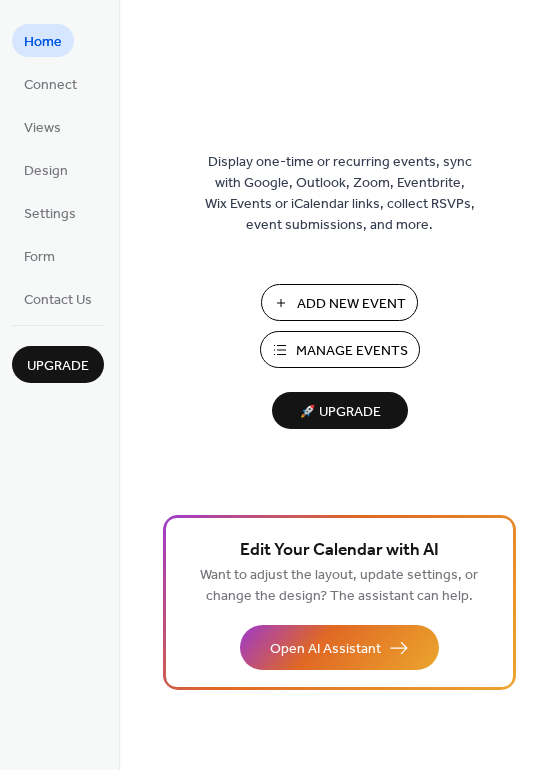 click on "Manage Events" at bounding box center (352, 351) 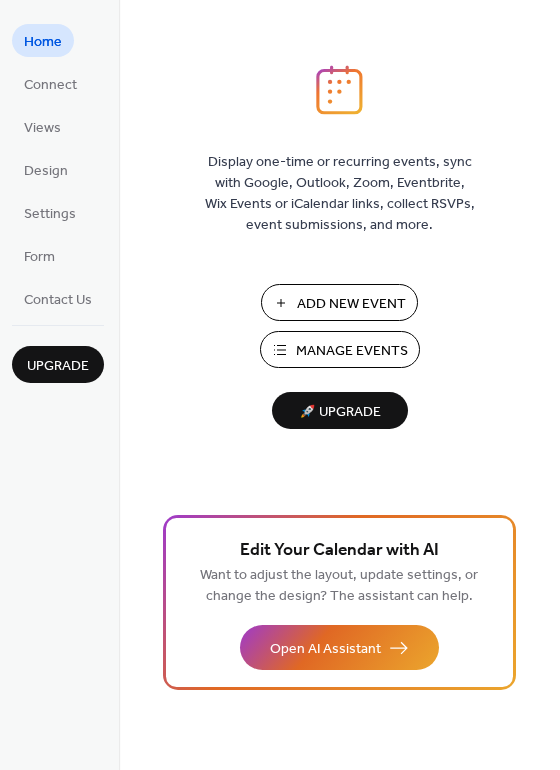 click on "Manage Events" at bounding box center [352, 351] 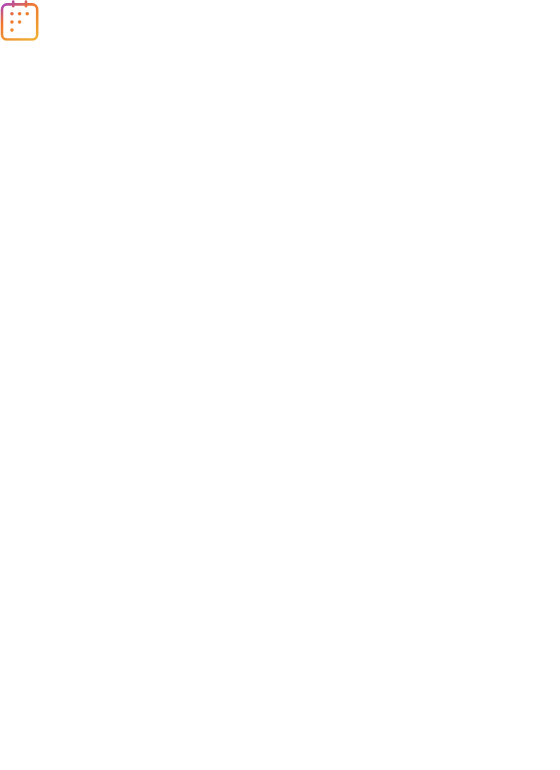 scroll, scrollTop: 0, scrollLeft: 0, axis: both 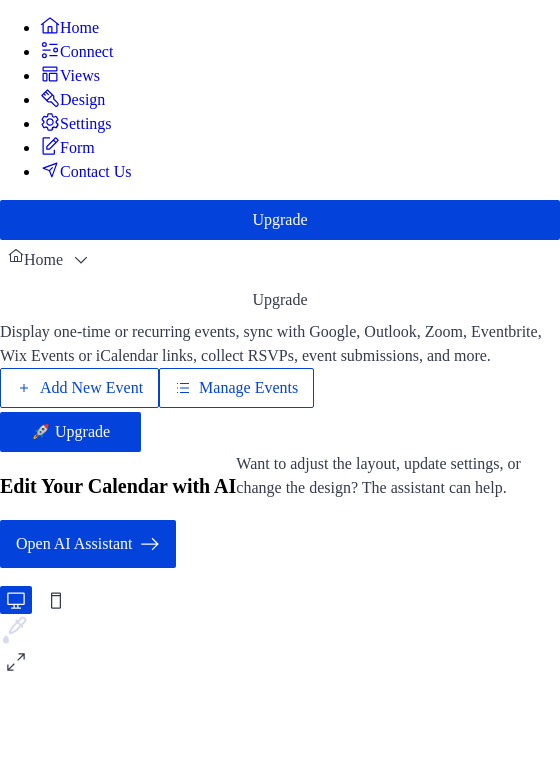click on "Manage Events" at bounding box center [248, 388] 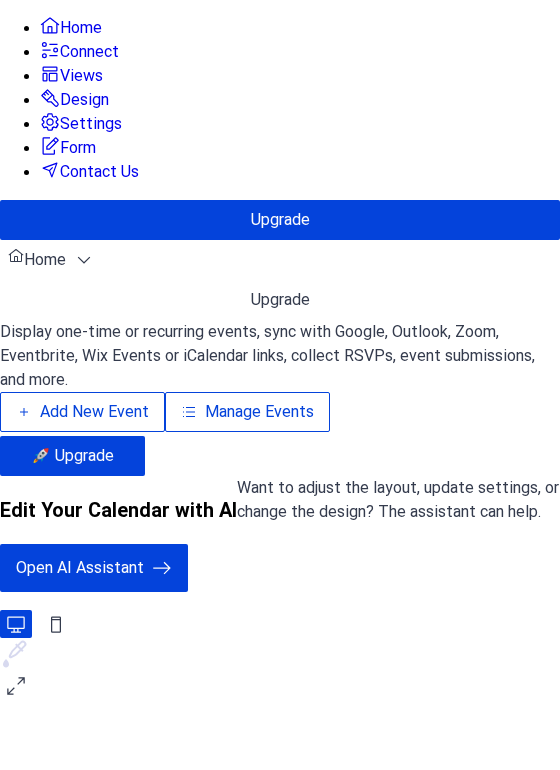 click on "Manage Events" at bounding box center [259, 412] 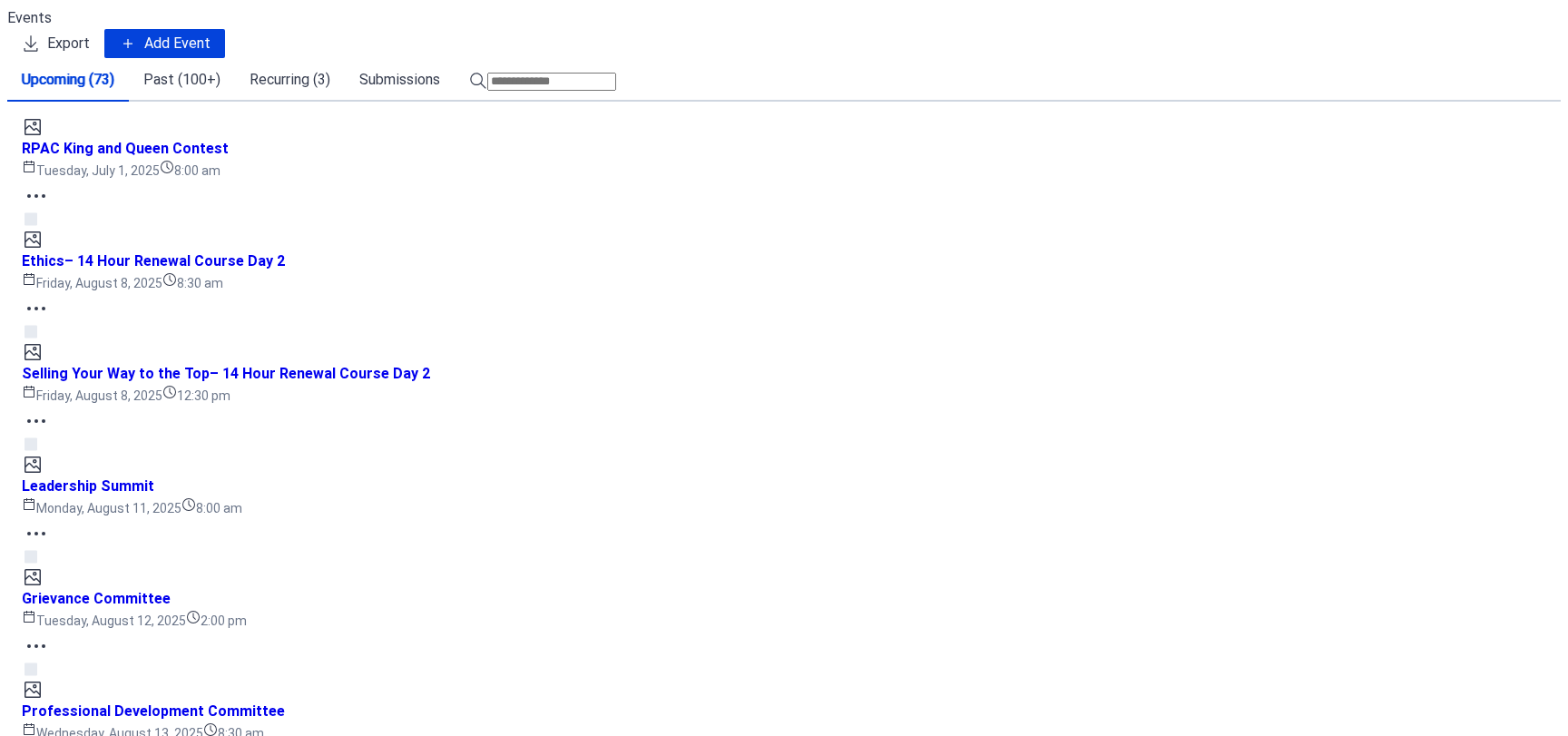 scroll, scrollTop: 0, scrollLeft: 0, axis: both 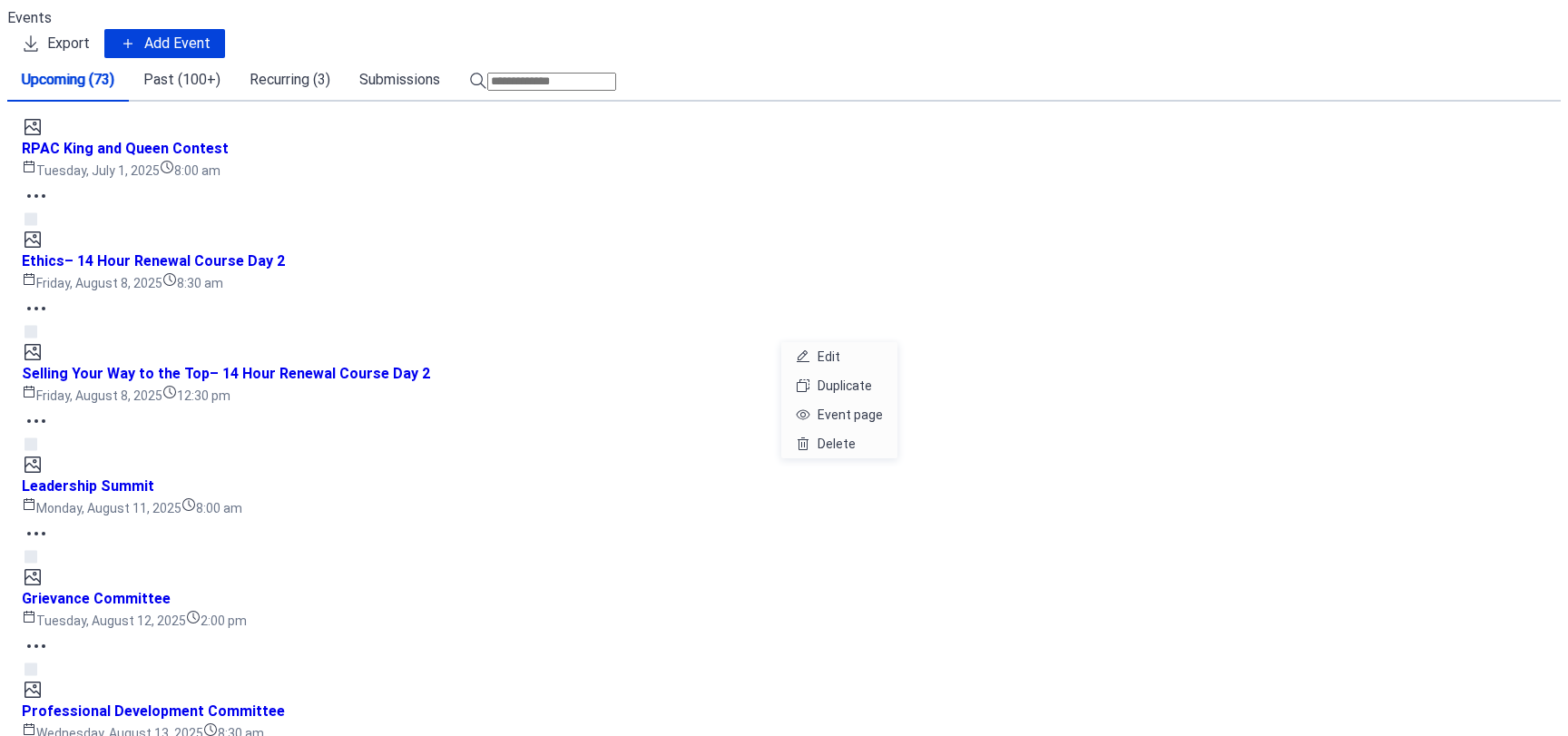 click 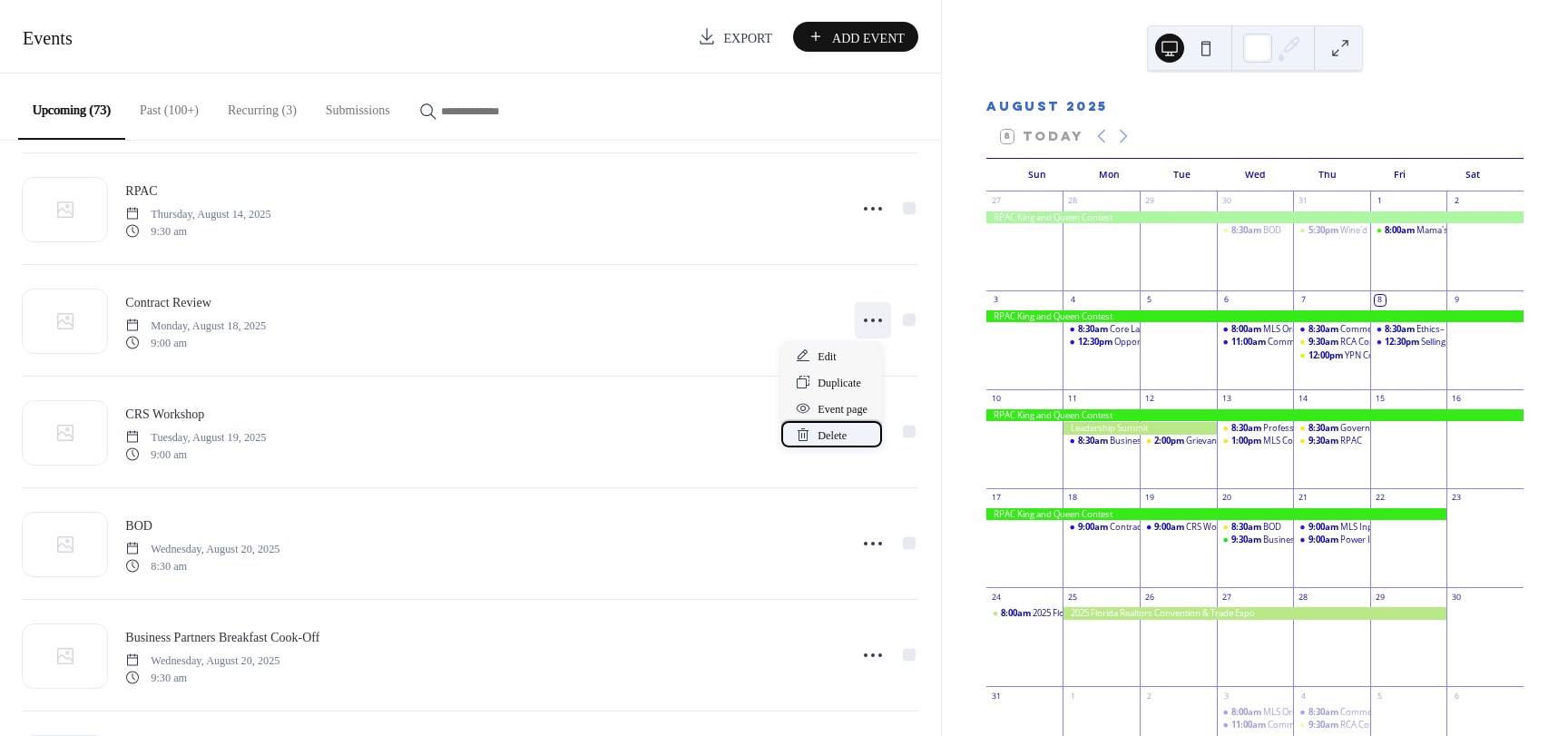click on "Delete" at bounding box center [832, 436] 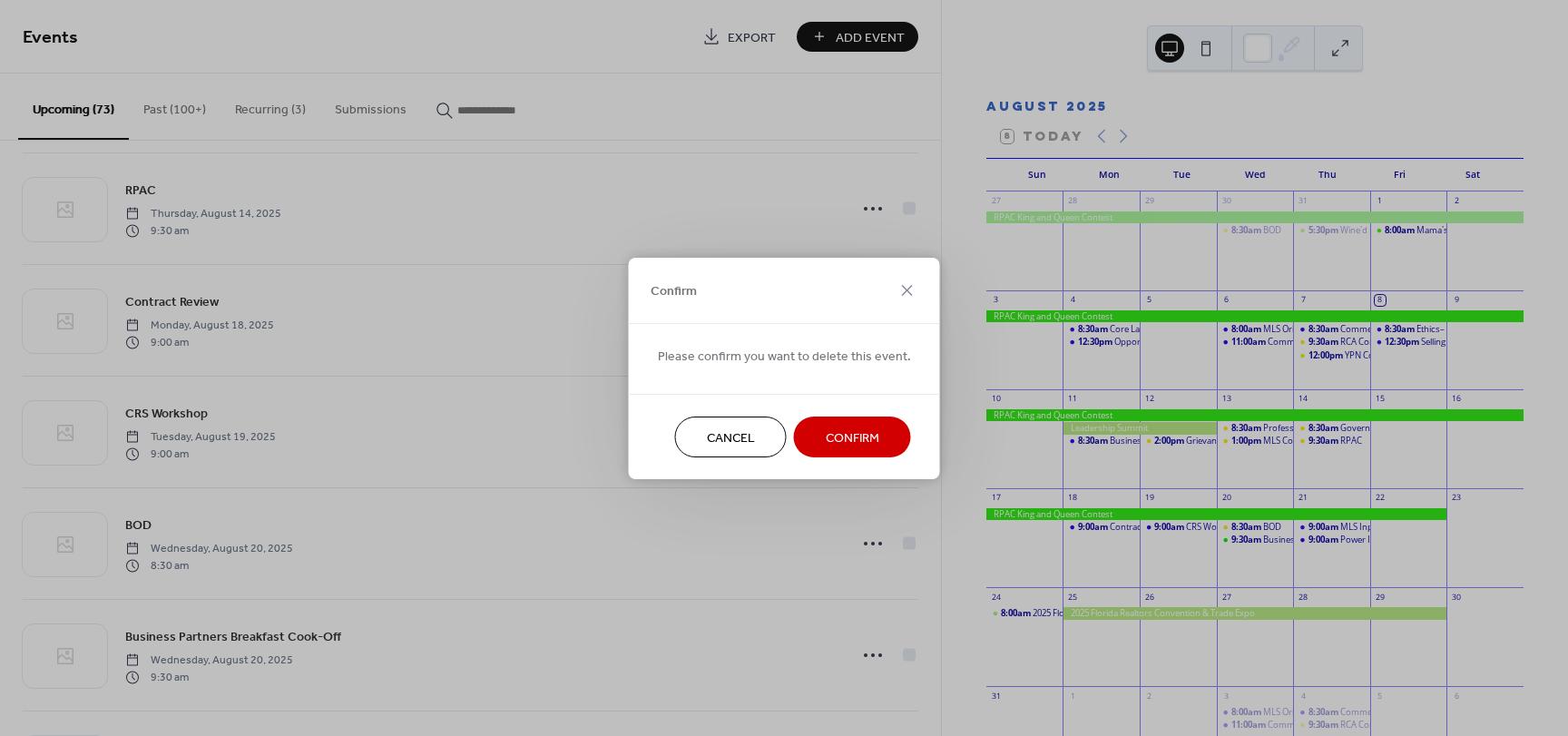 click on "Cancel" at bounding box center [730, 437] 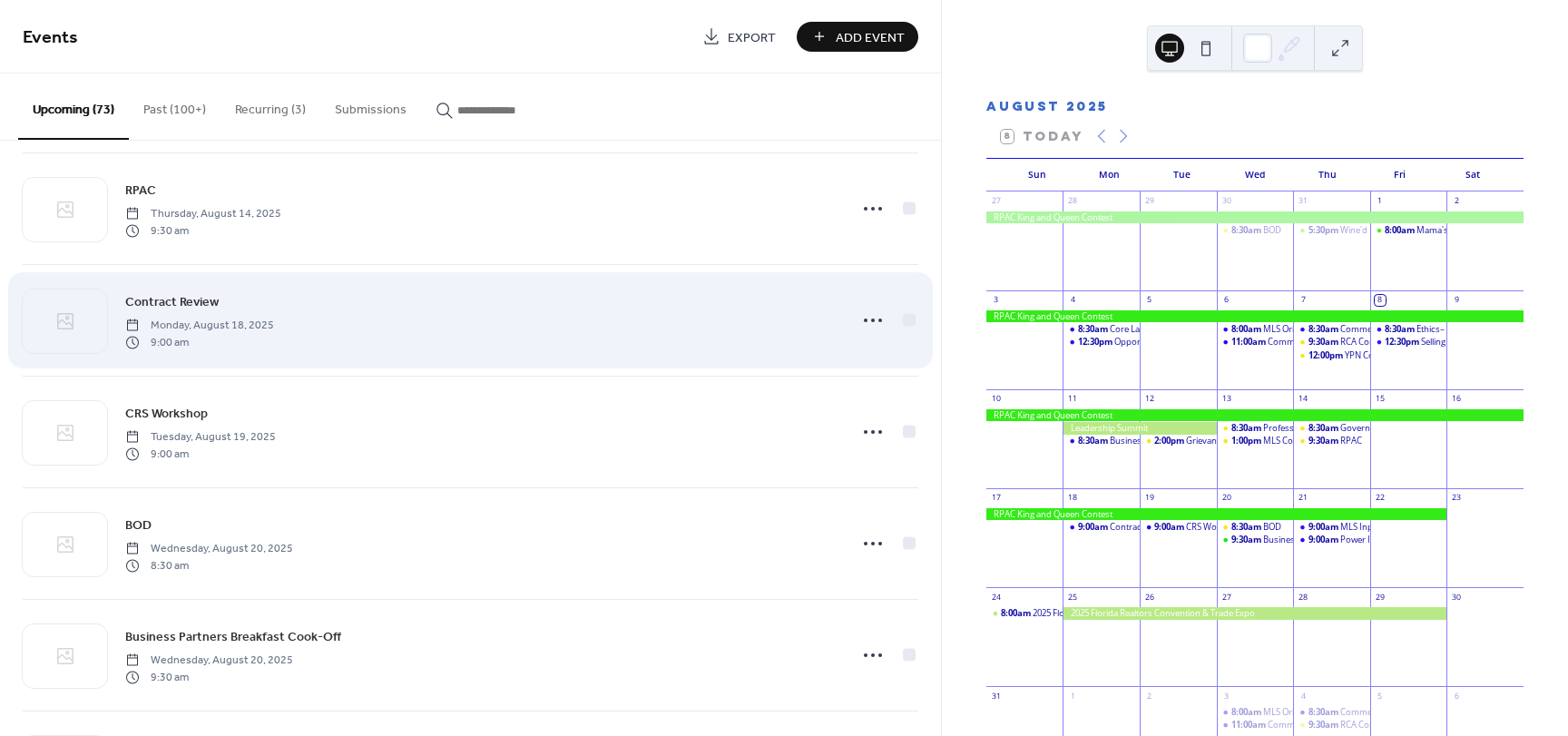 click on "Contract Review" at bounding box center [172, 302] 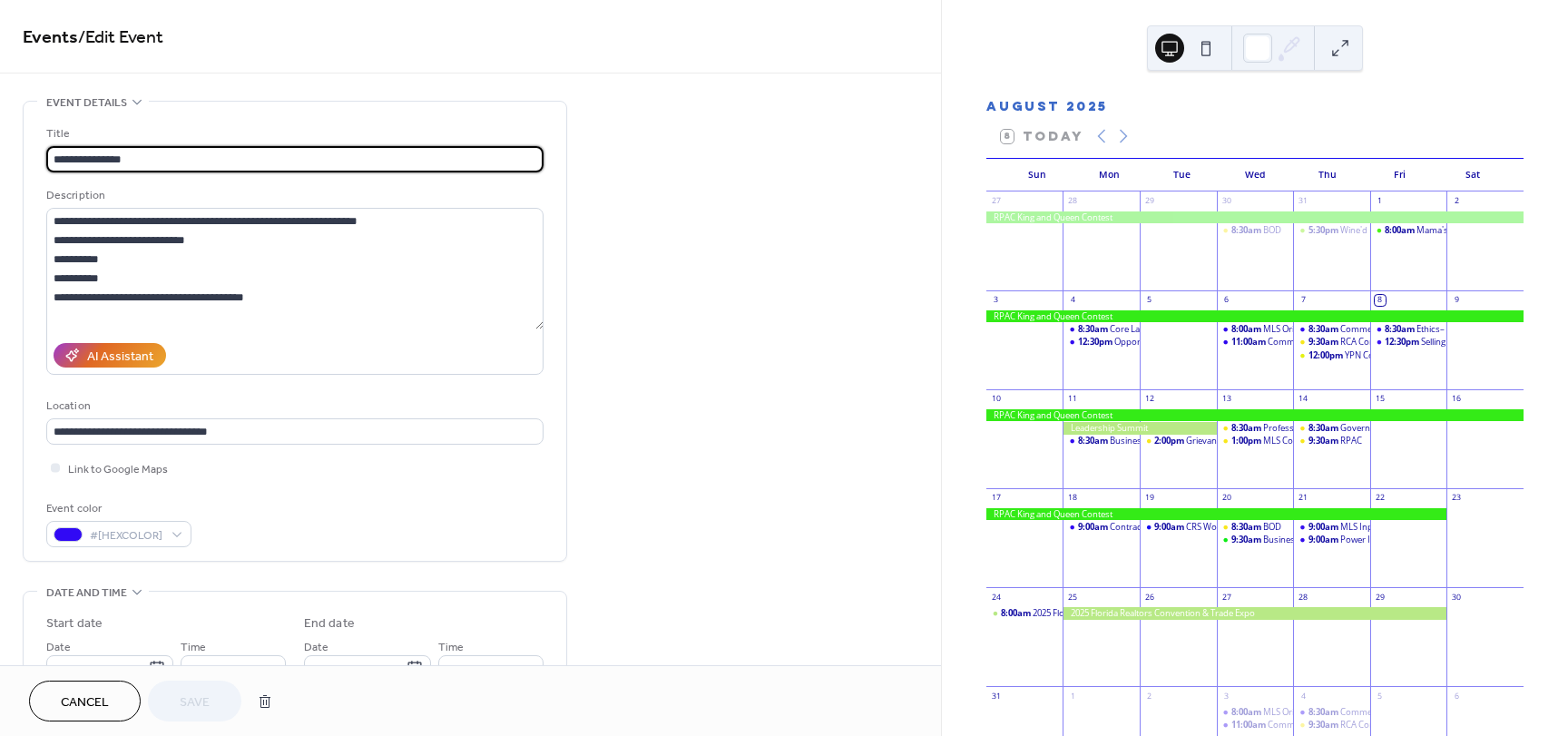 click on "**********" at bounding box center (470, 368) 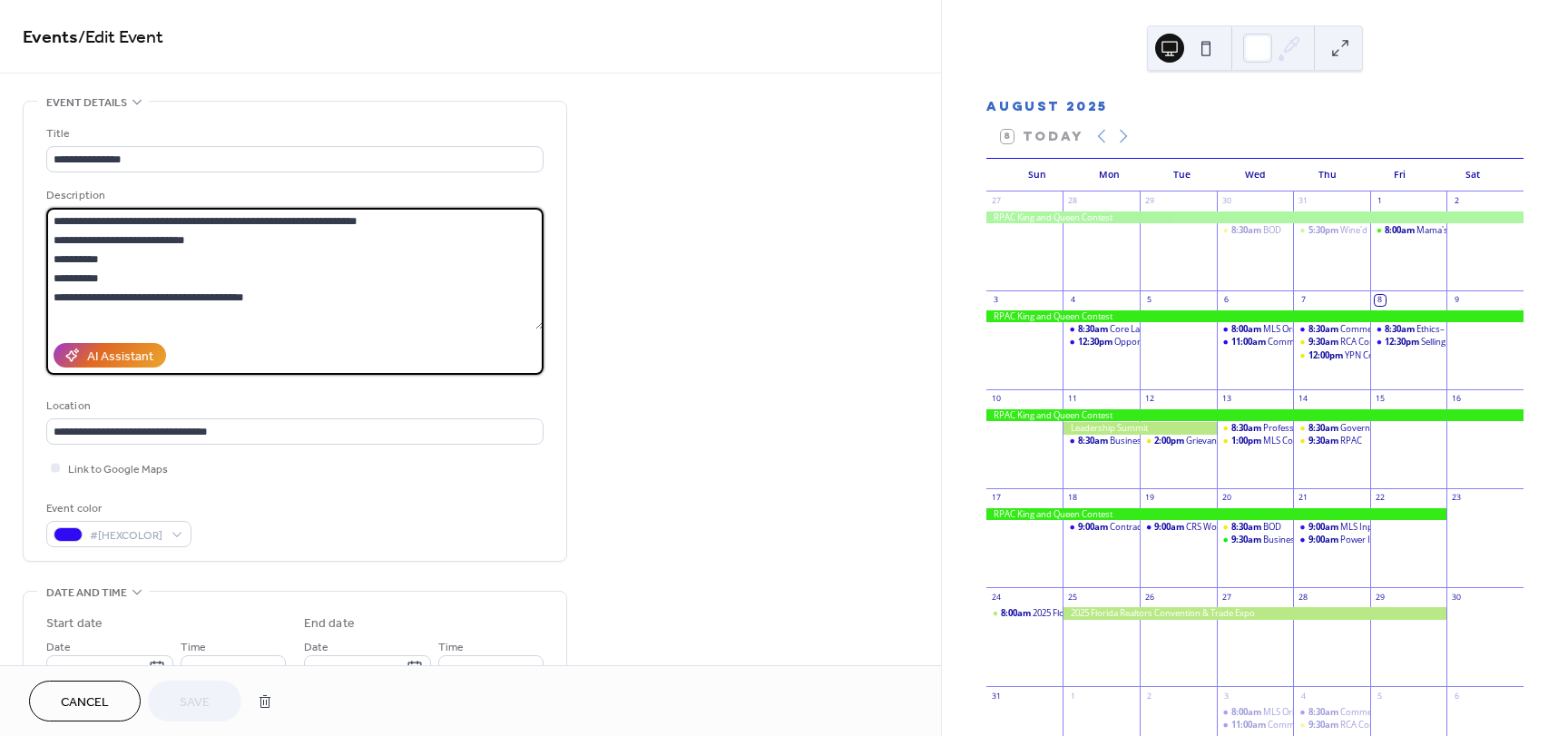 drag, startPoint x: 270, startPoint y: 297, endPoint x: 52, endPoint y: 223, distance: 230.21729 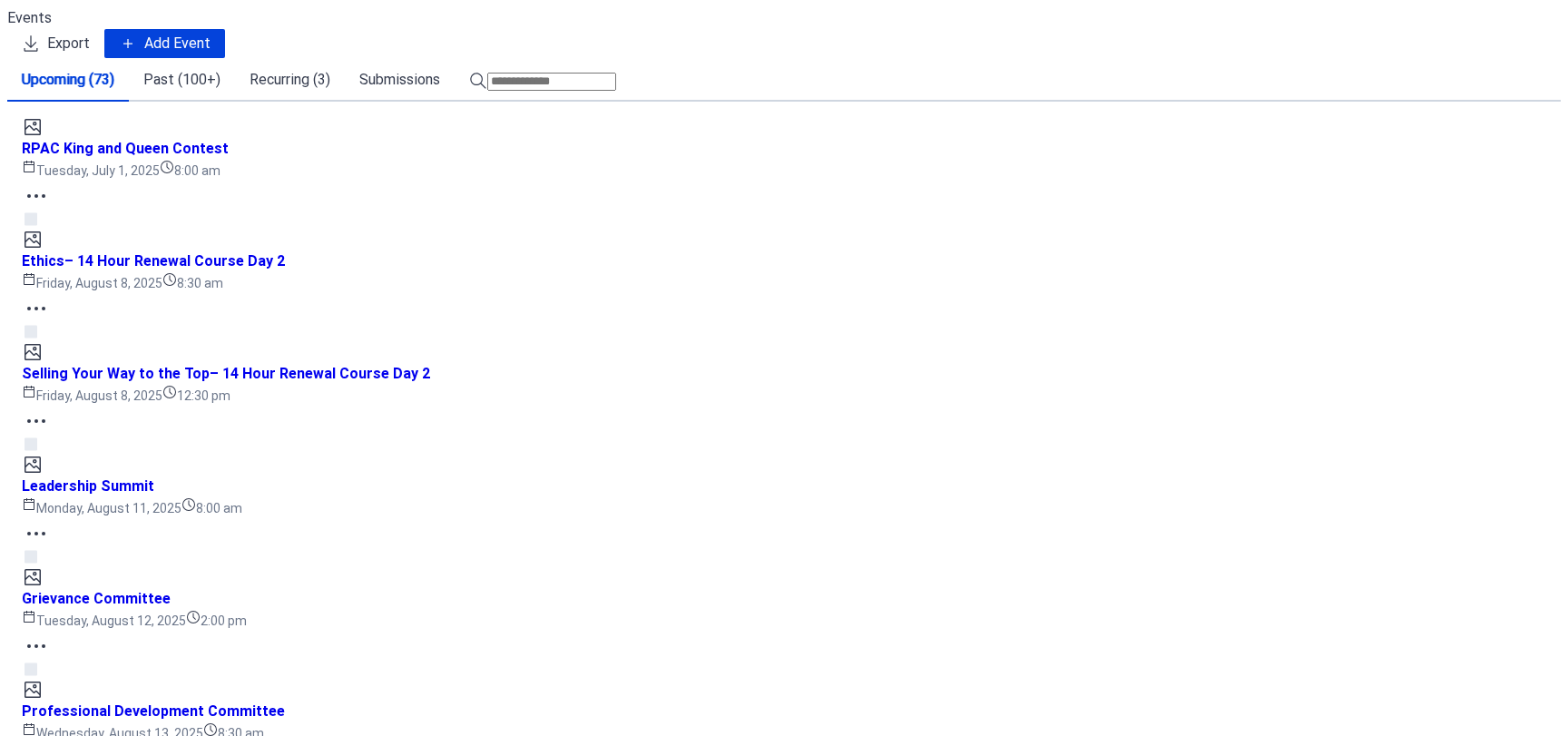 scroll, scrollTop: 0, scrollLeft: 0, axis: both 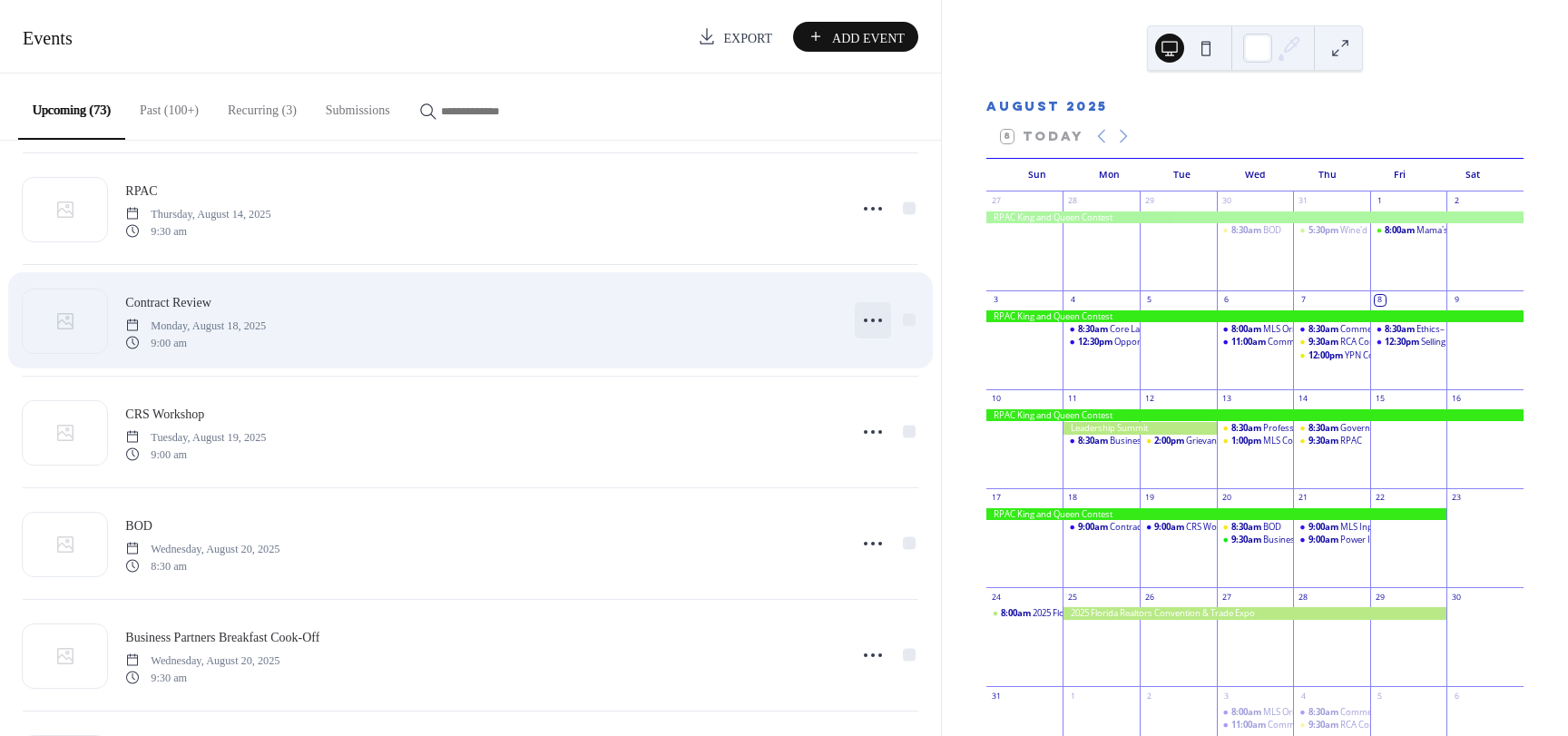 click 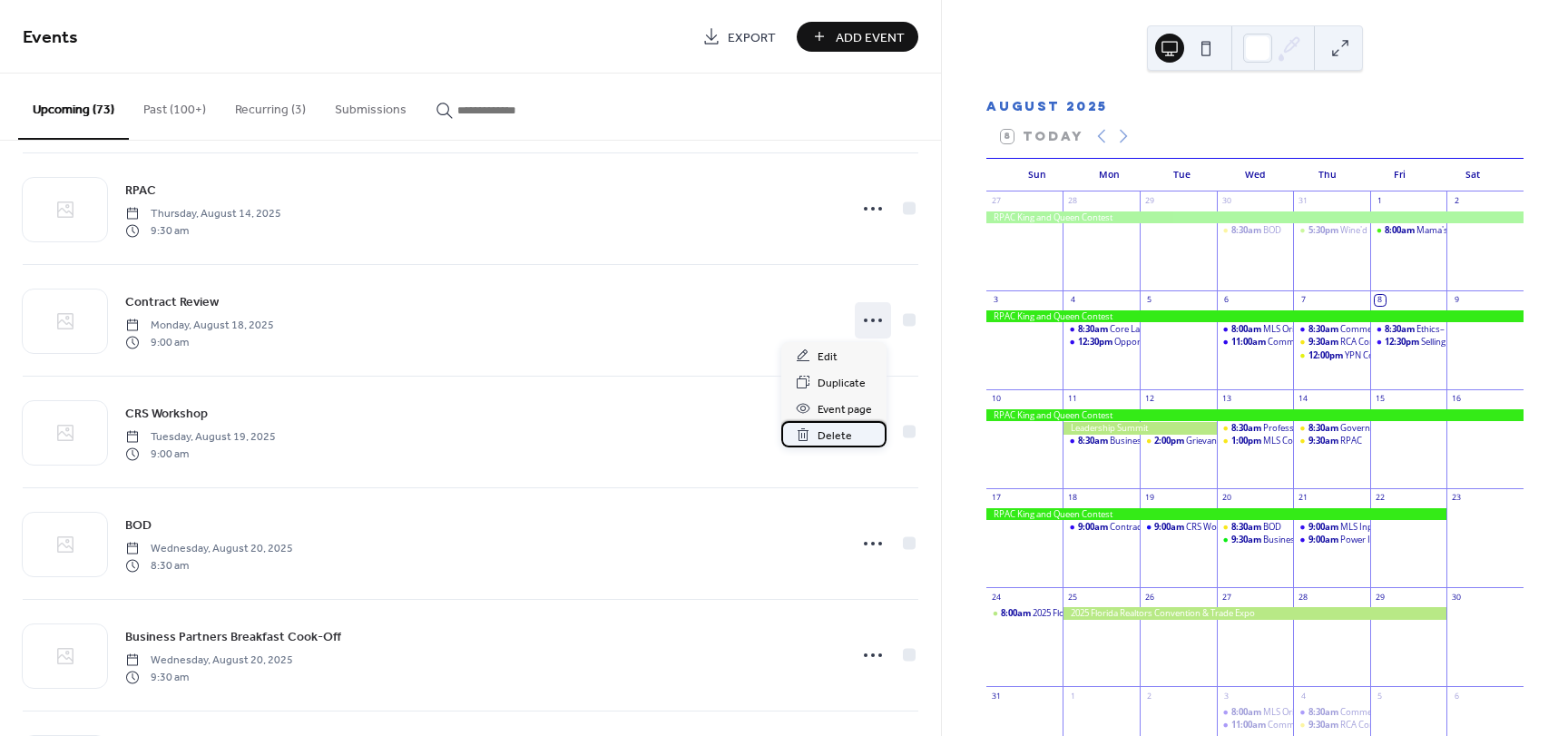 click on "Delete" at bounding box center (835, 436) 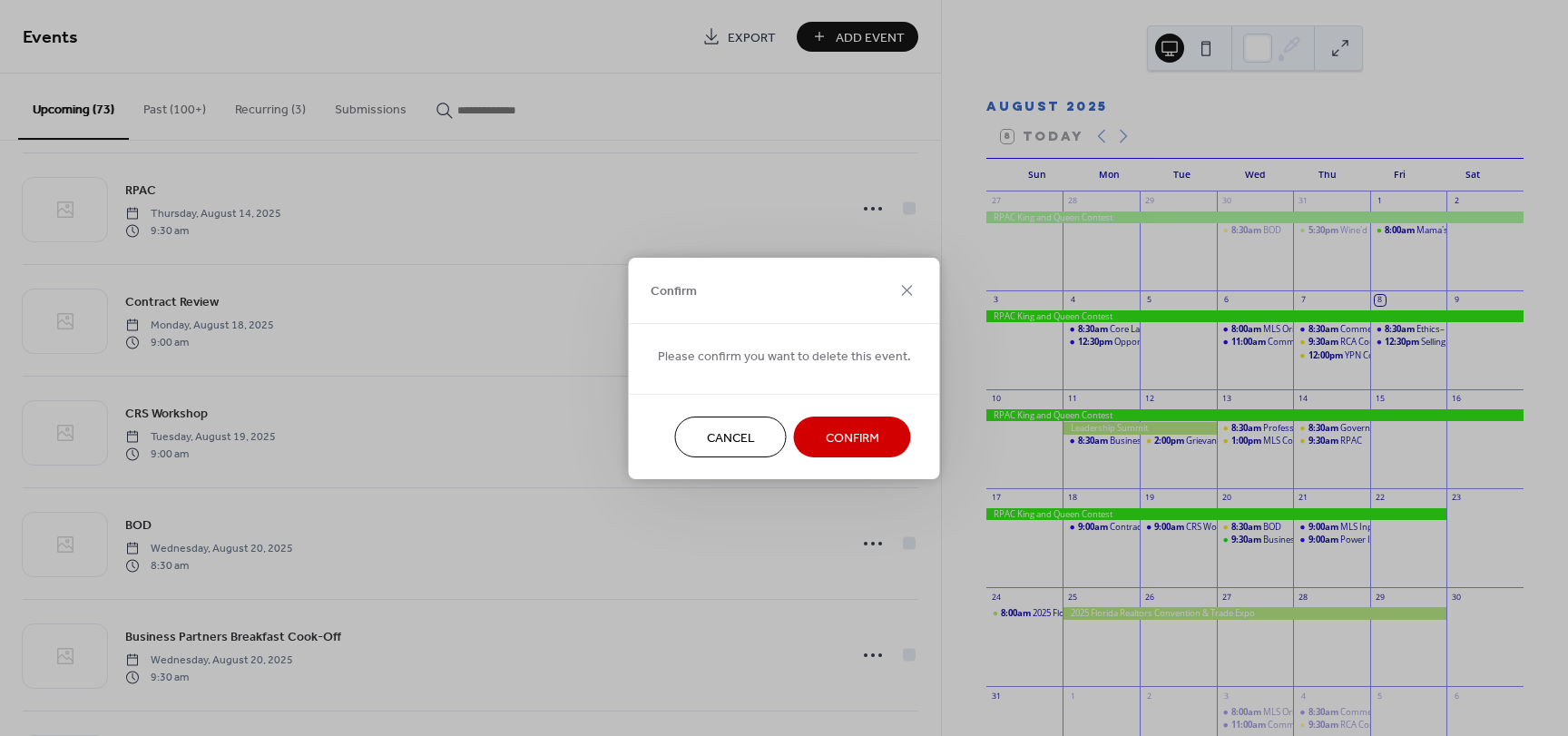 click on "Confirm" at bounding box center [852, 437] 